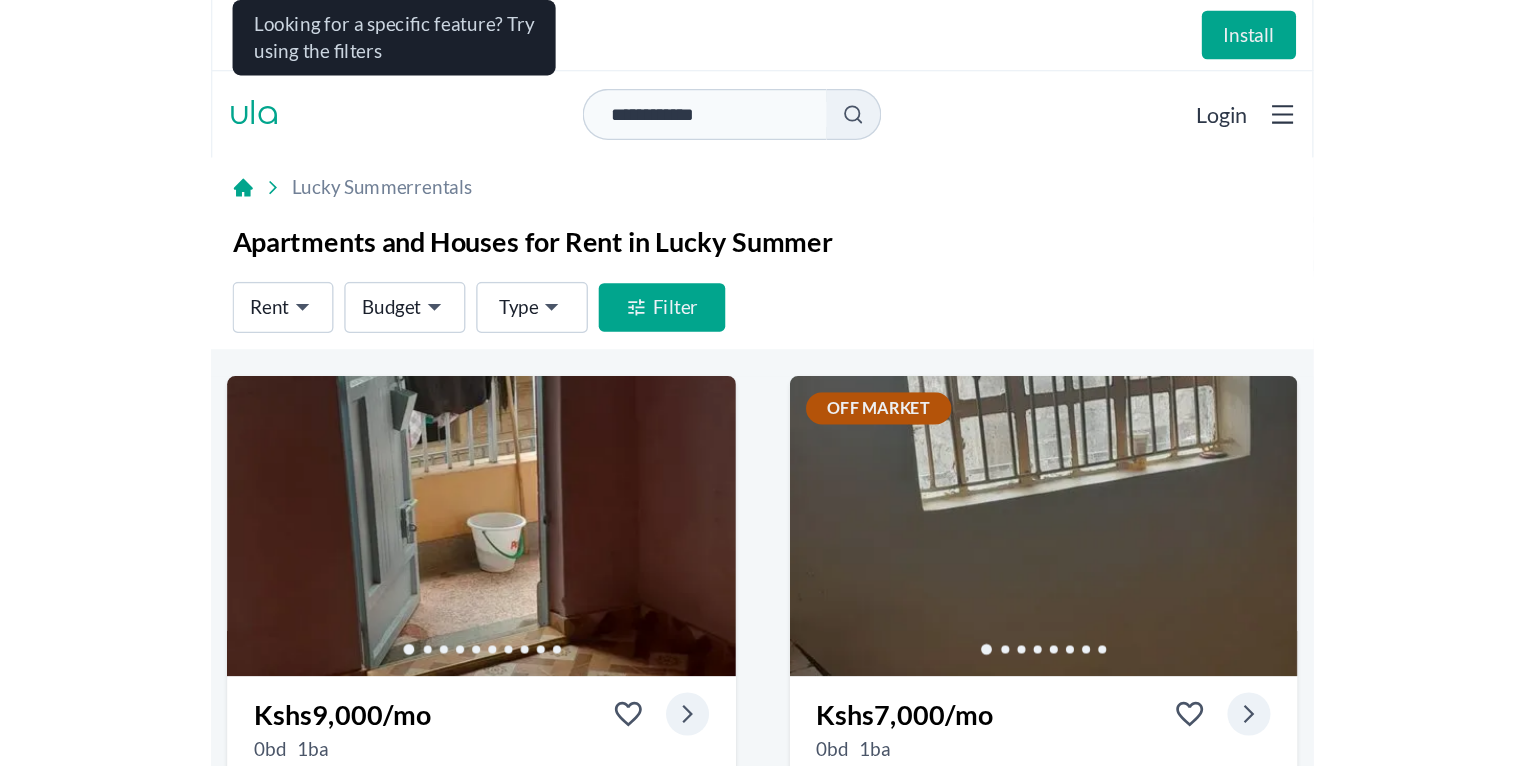 scroll, scrollTop: 0, scrollLeft: 0, axis: both 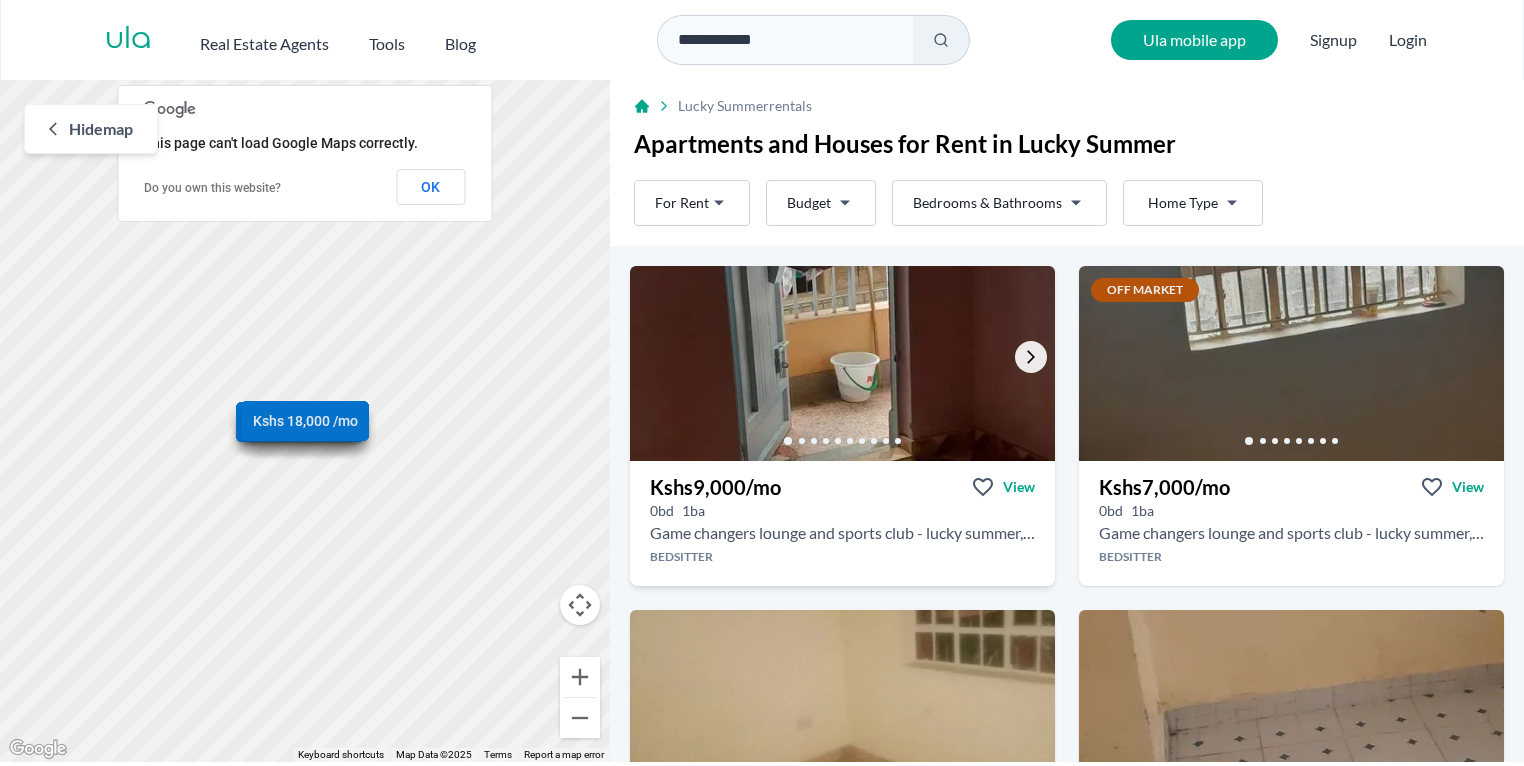 click 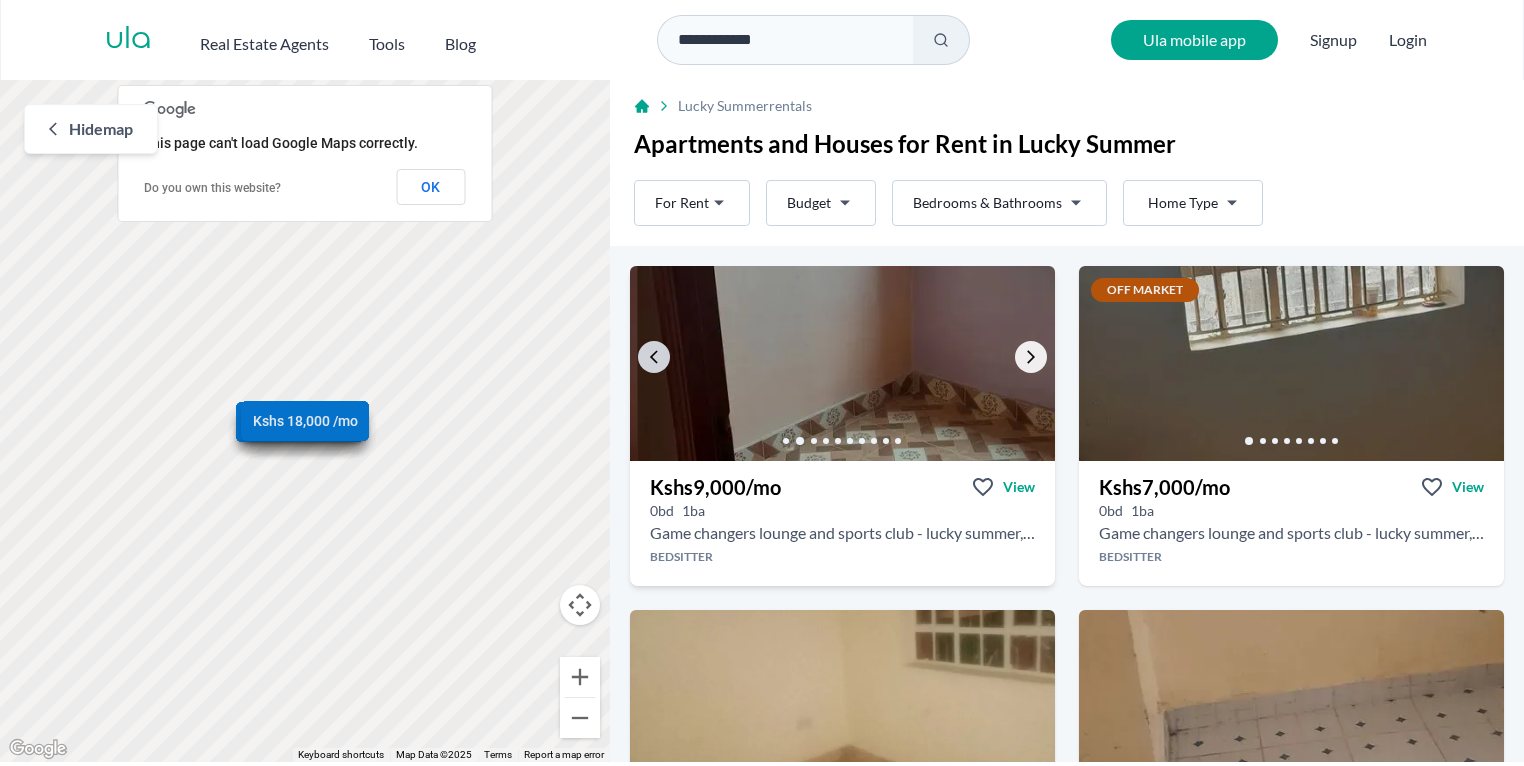 click 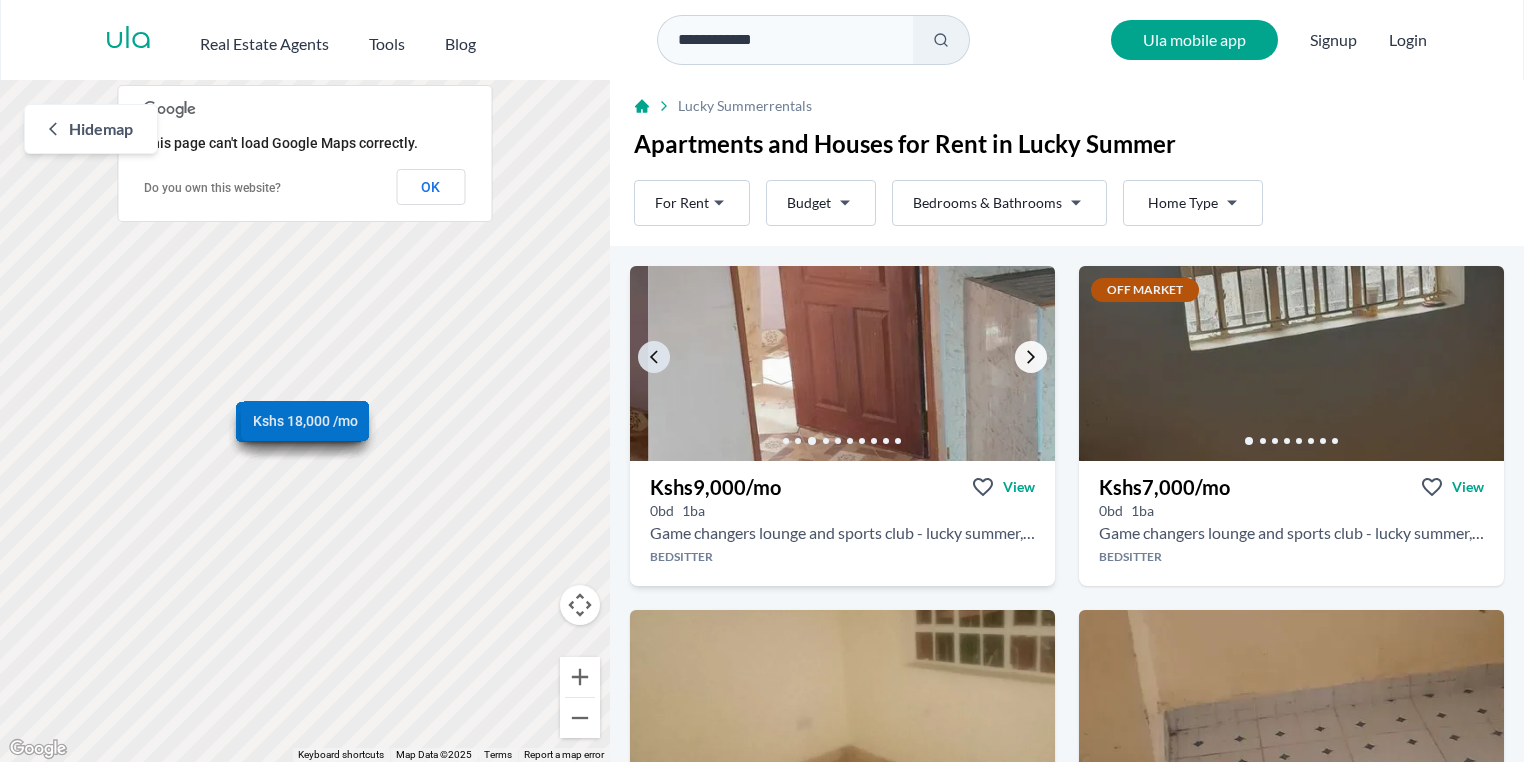 click 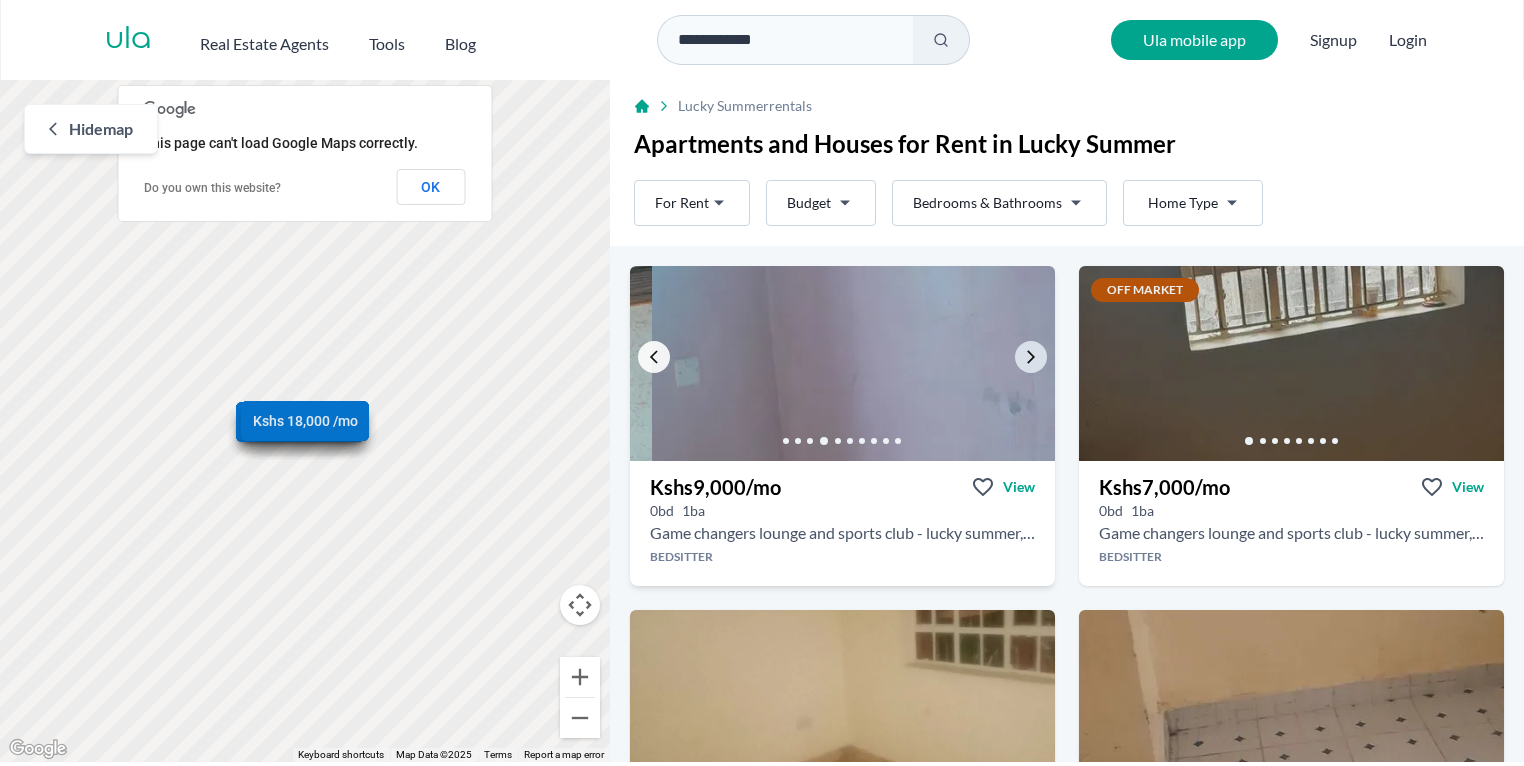 click at bounding box center (654, 357) 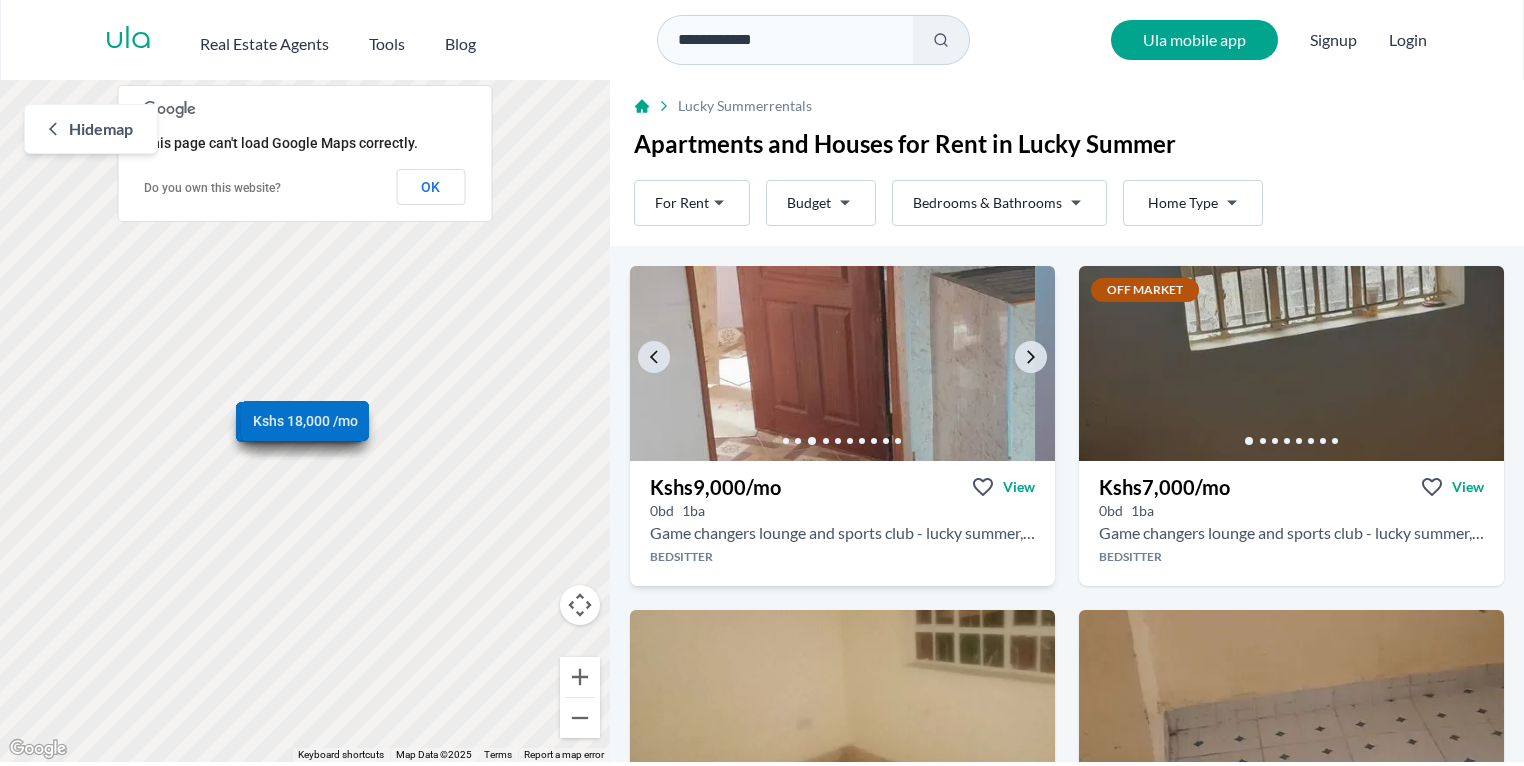 click at bounding box center (822, 363) 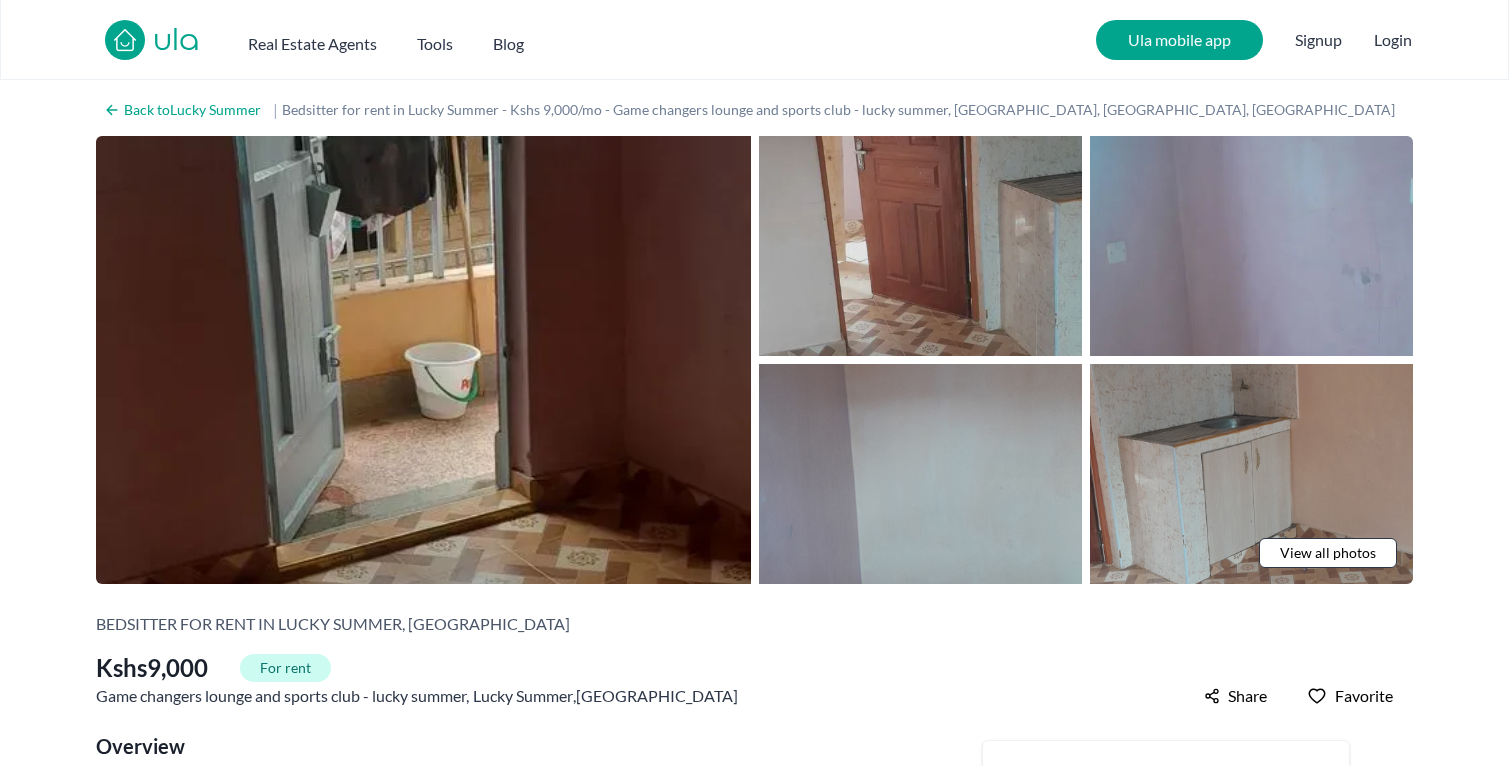 click at bounding box center [920, 246] 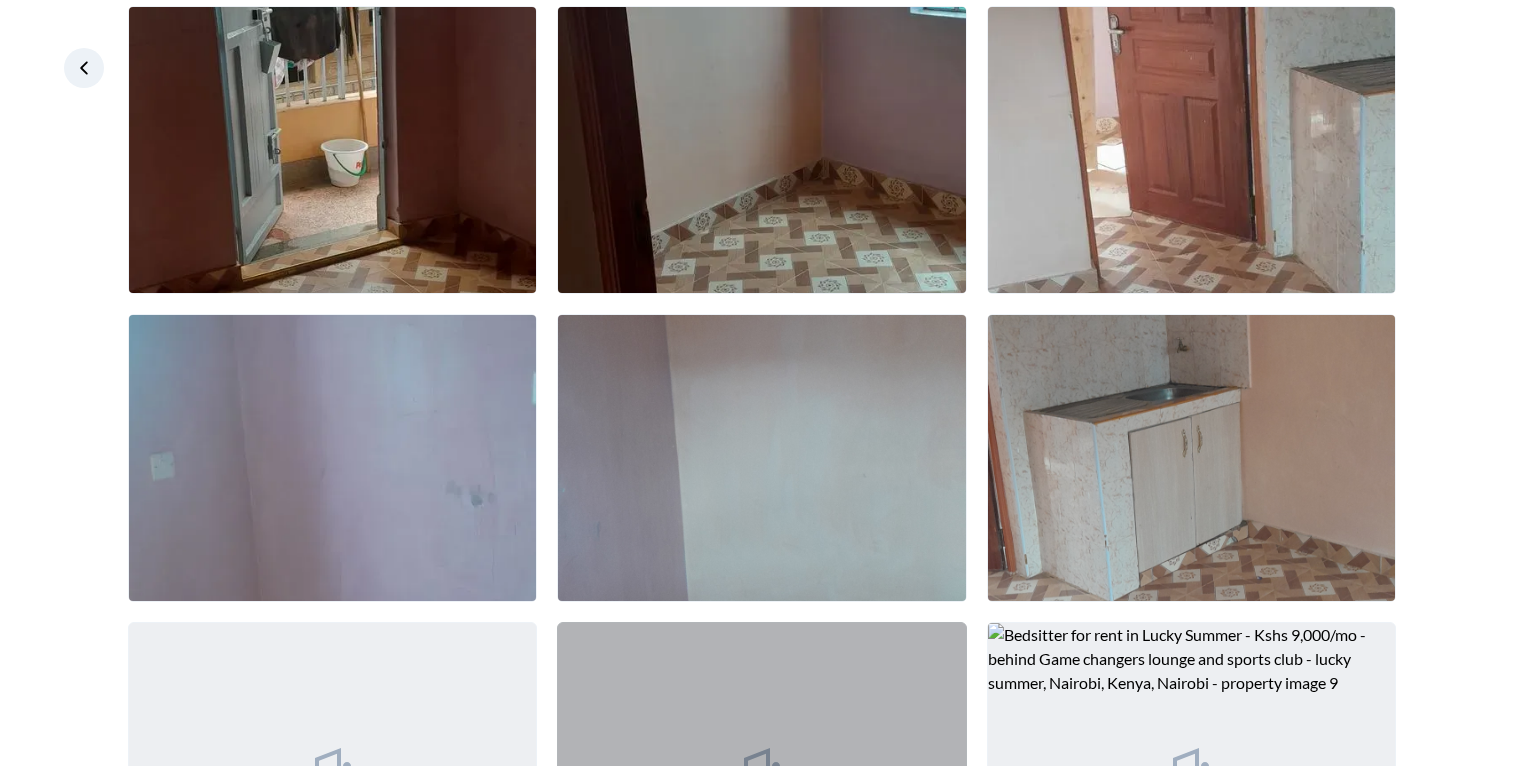 scroll, scrollTop: 0, scrollLeft: 0, axis: both 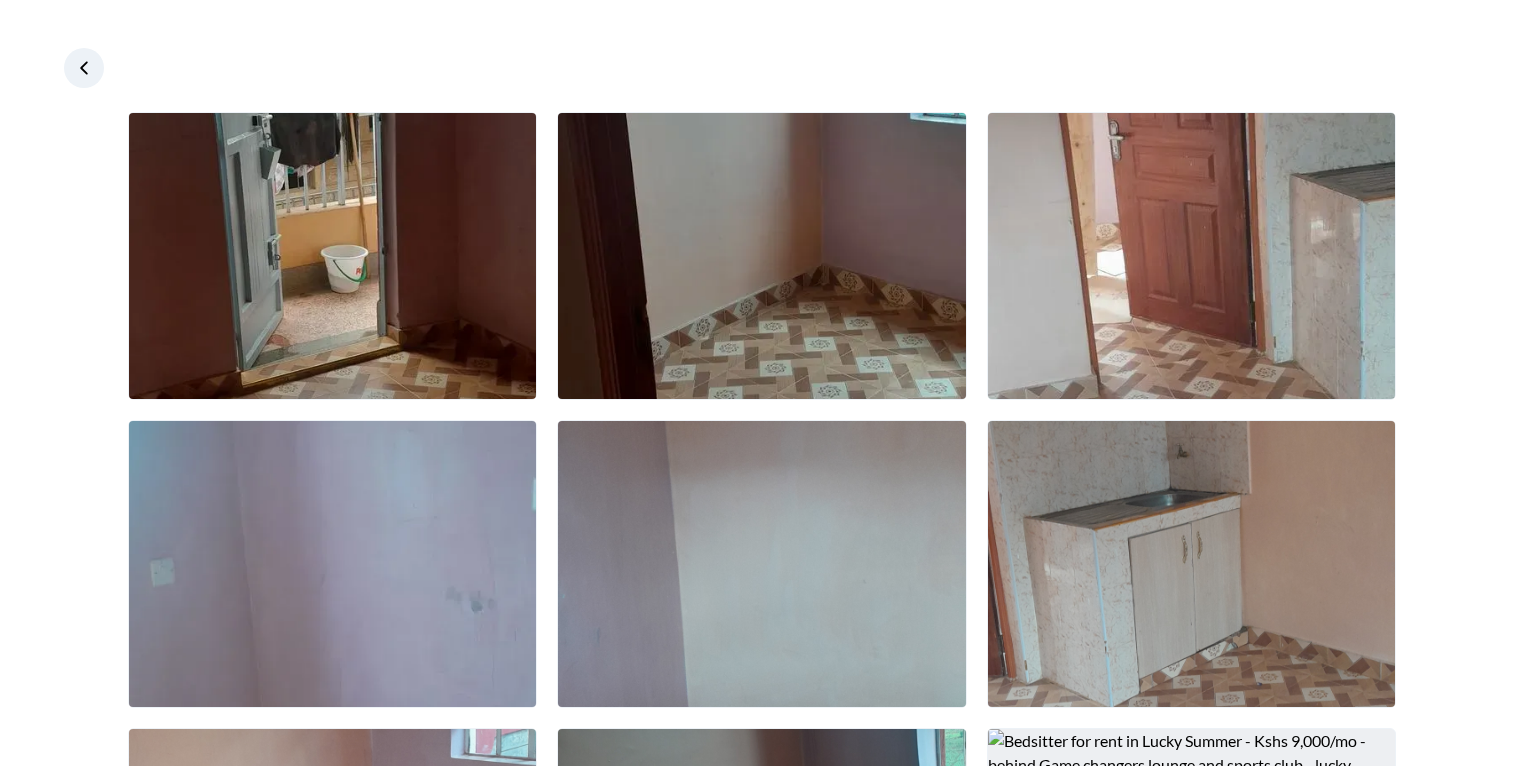 click 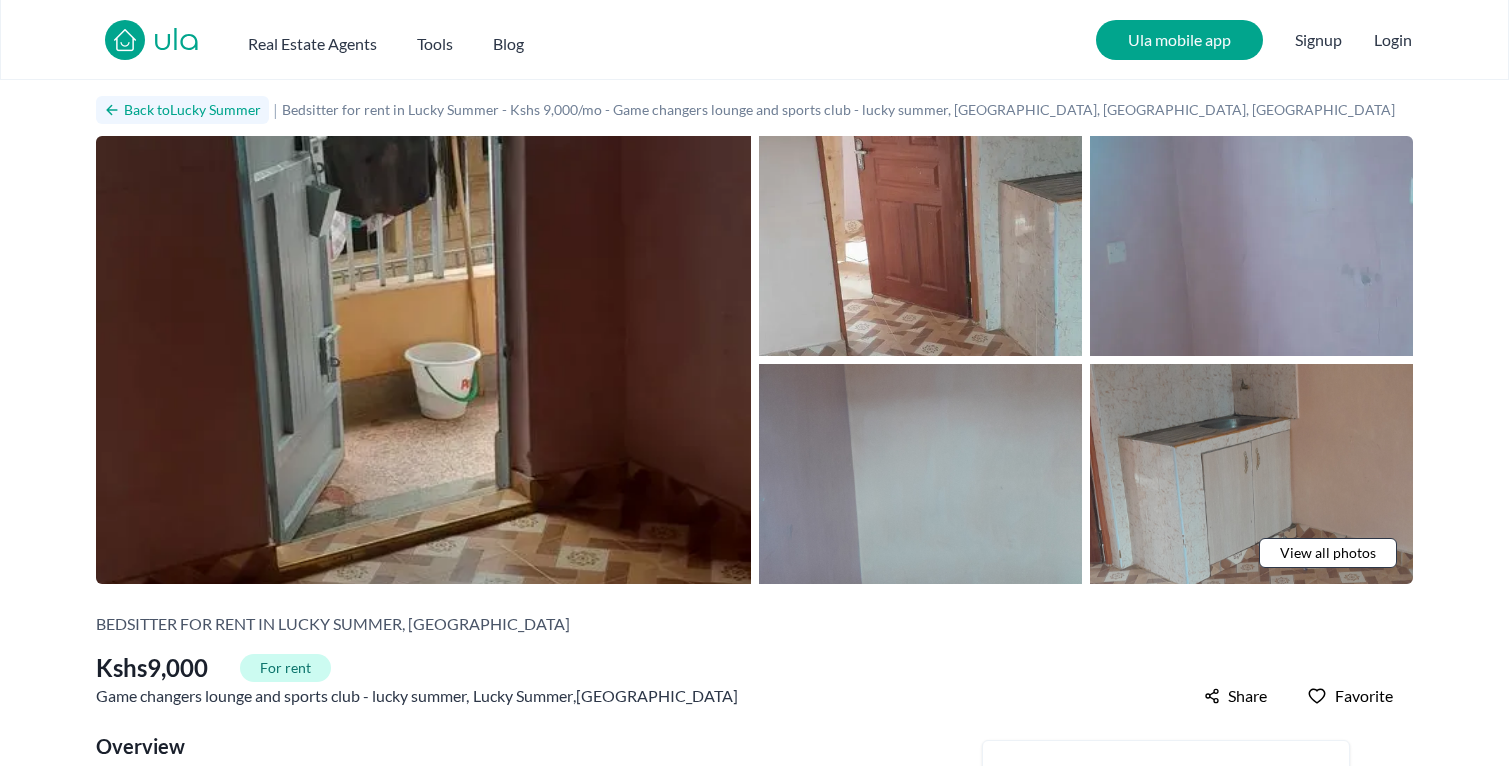 click on "Back to  Lucky Summer" at bounding box center [182, 110] 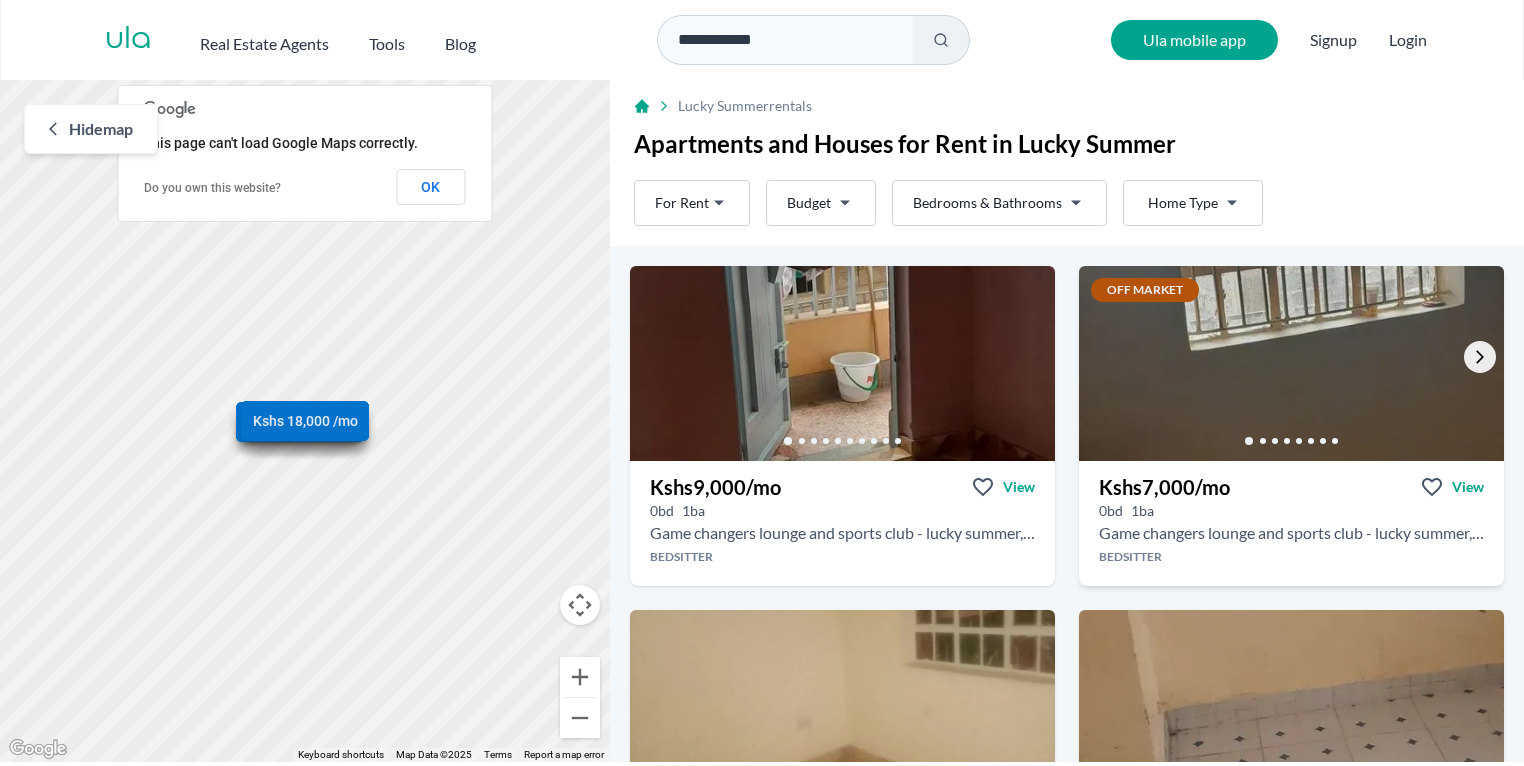 click 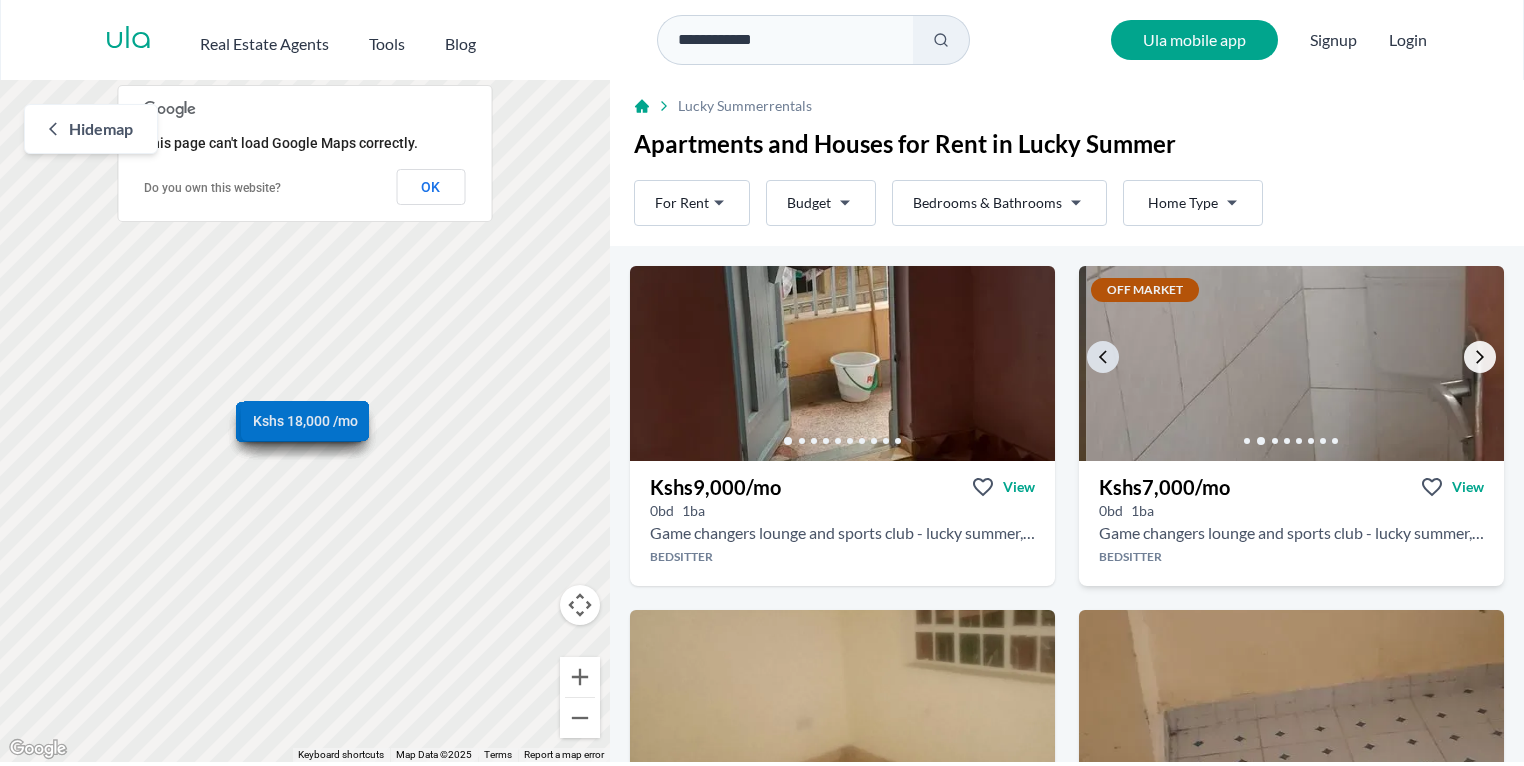 click 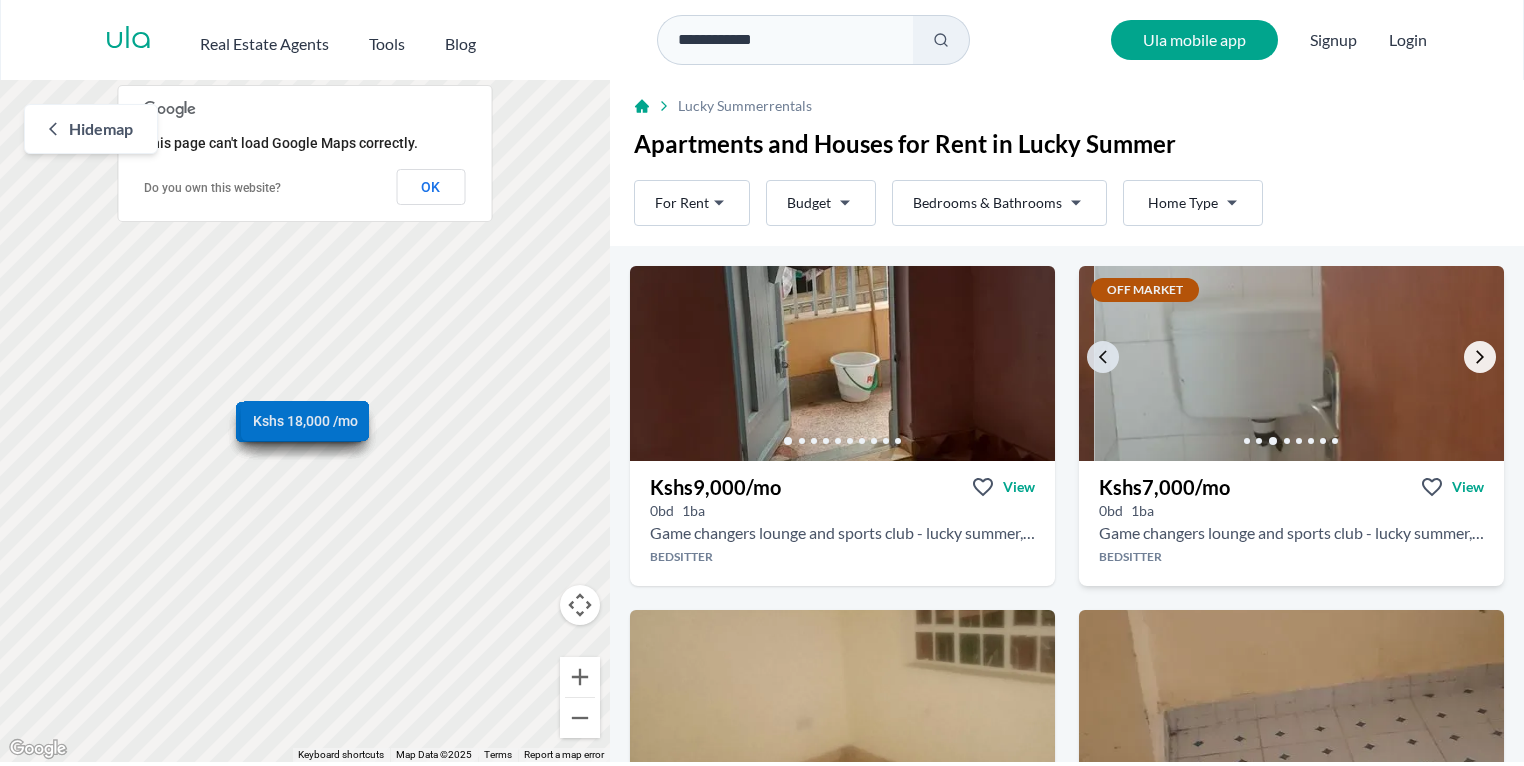 click 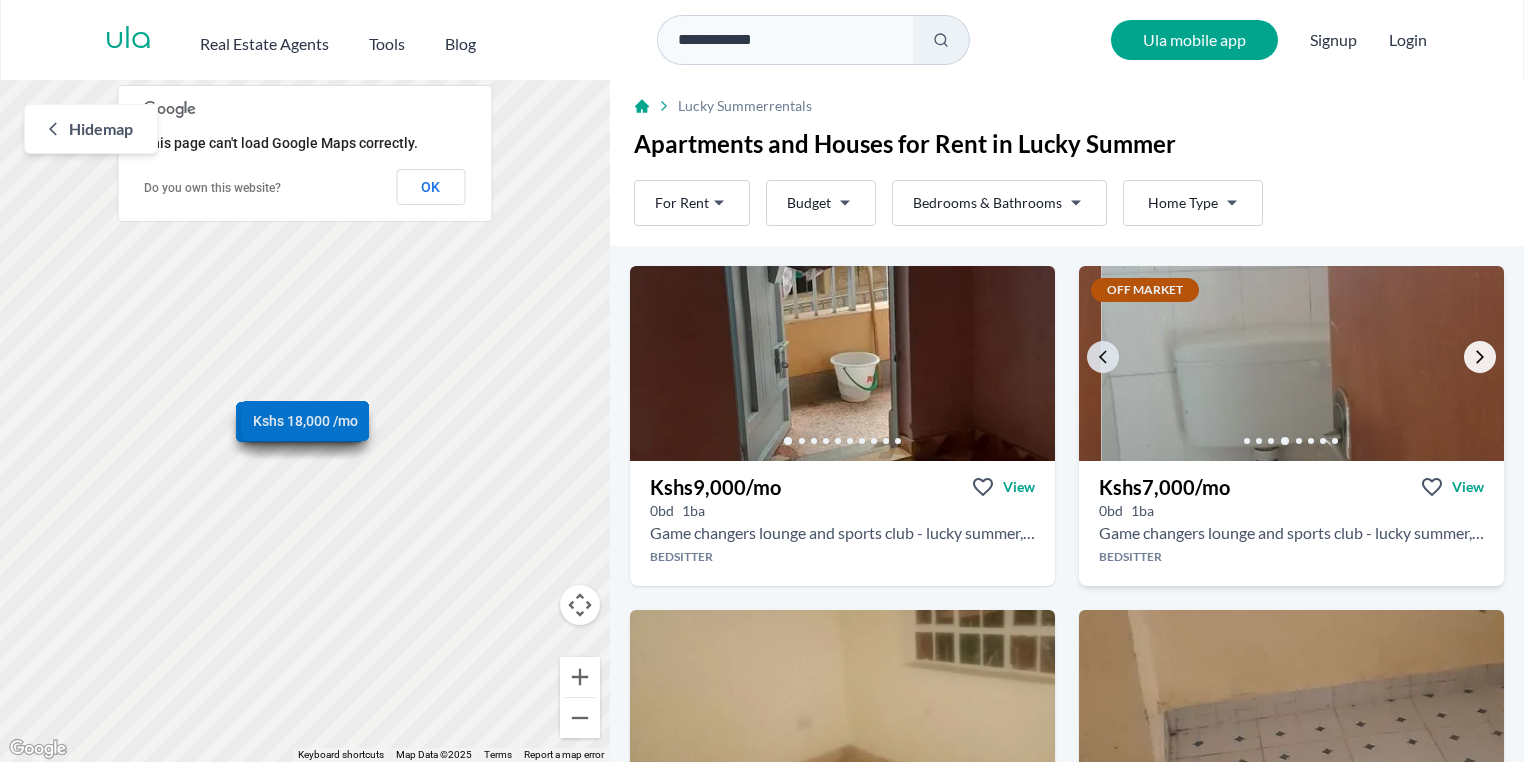 click 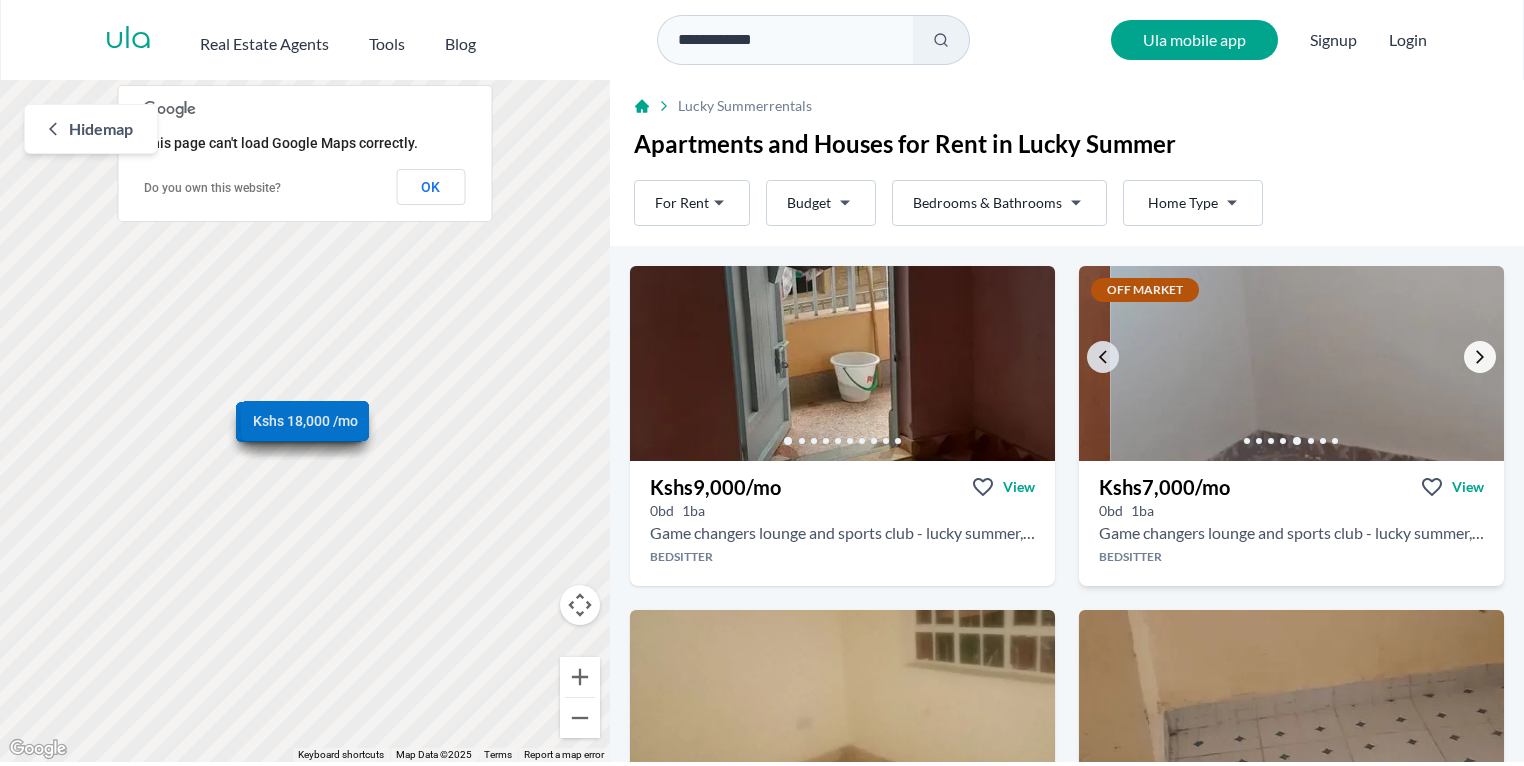 click 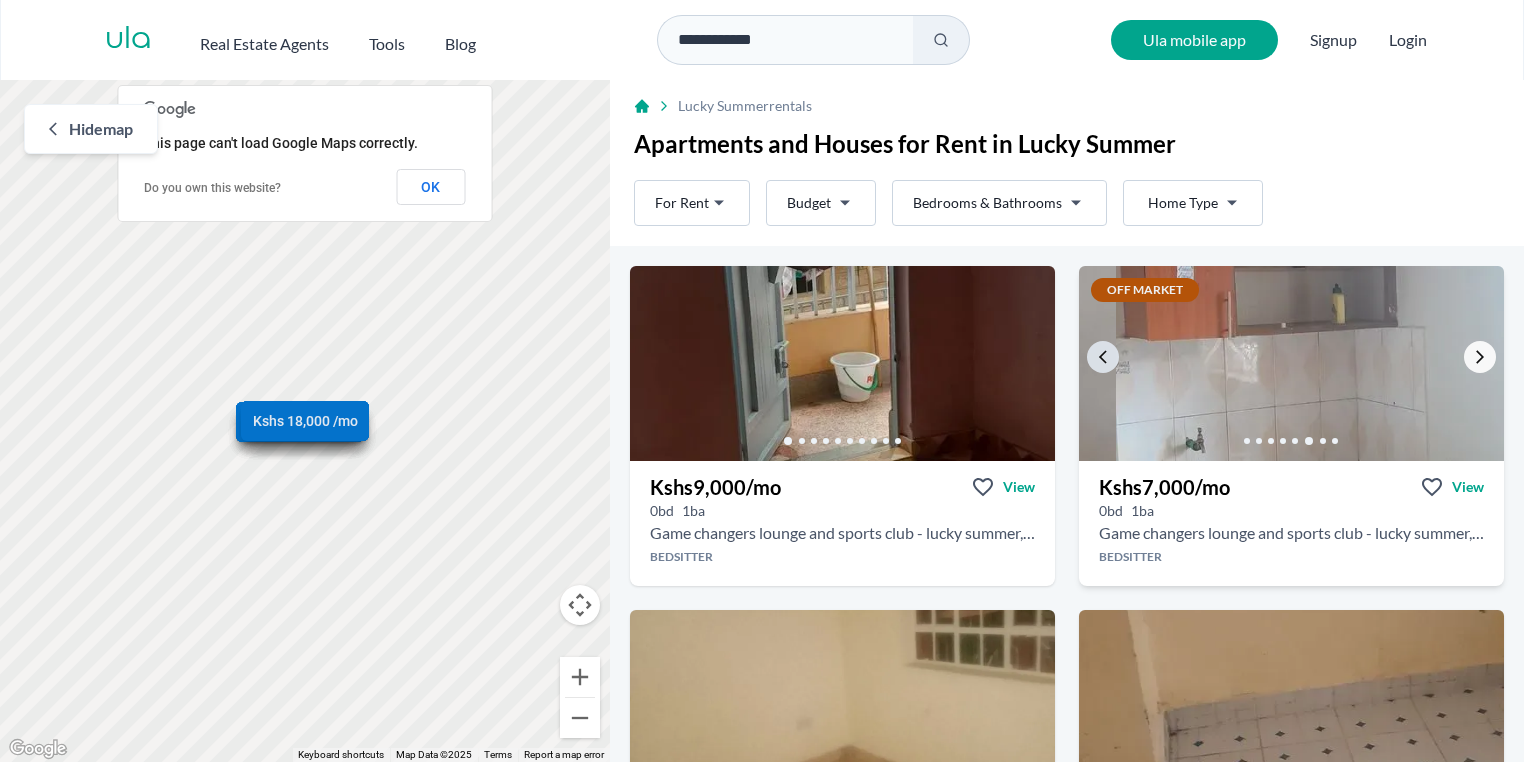 click 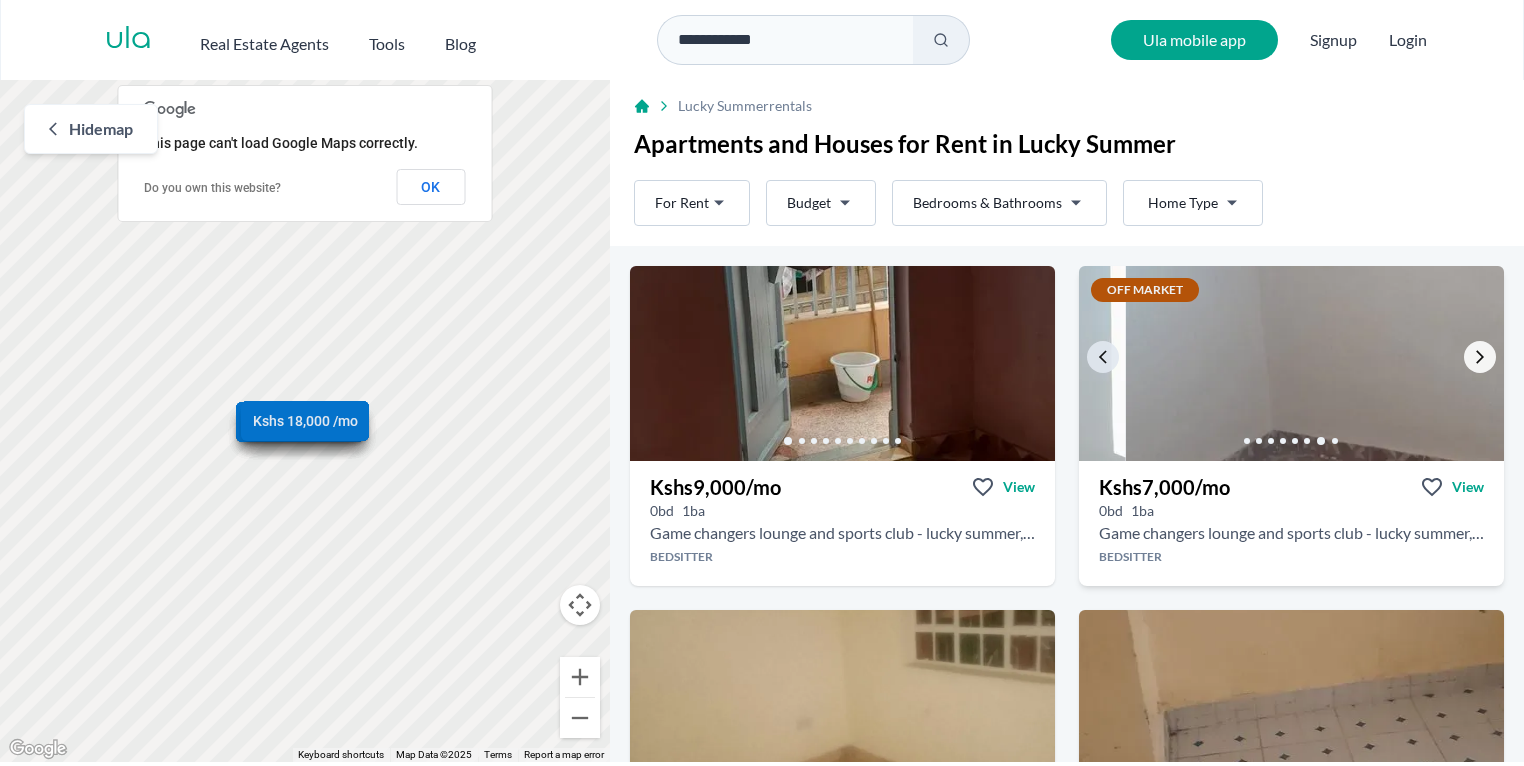 click 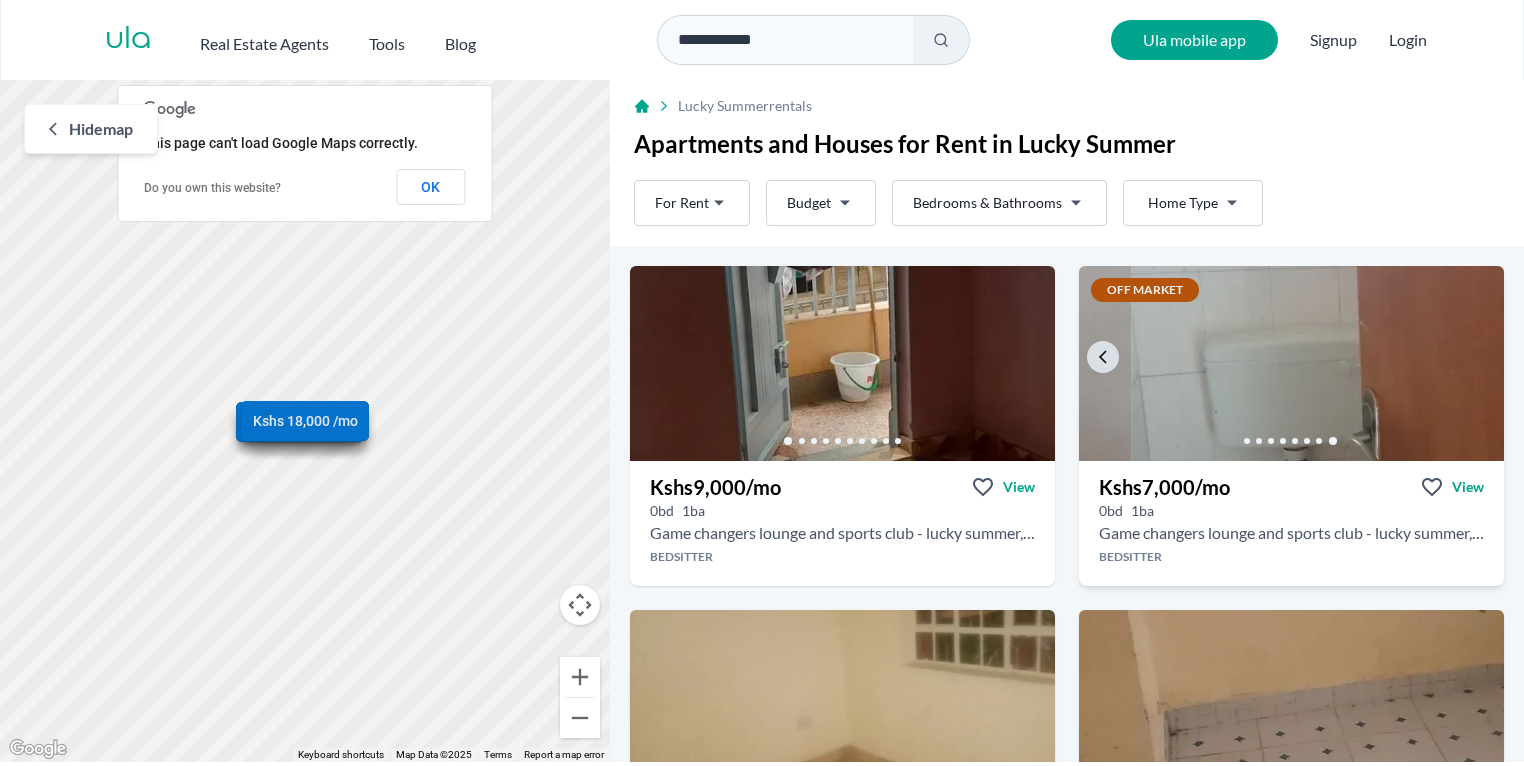 click at bounding box center (1343, 363) 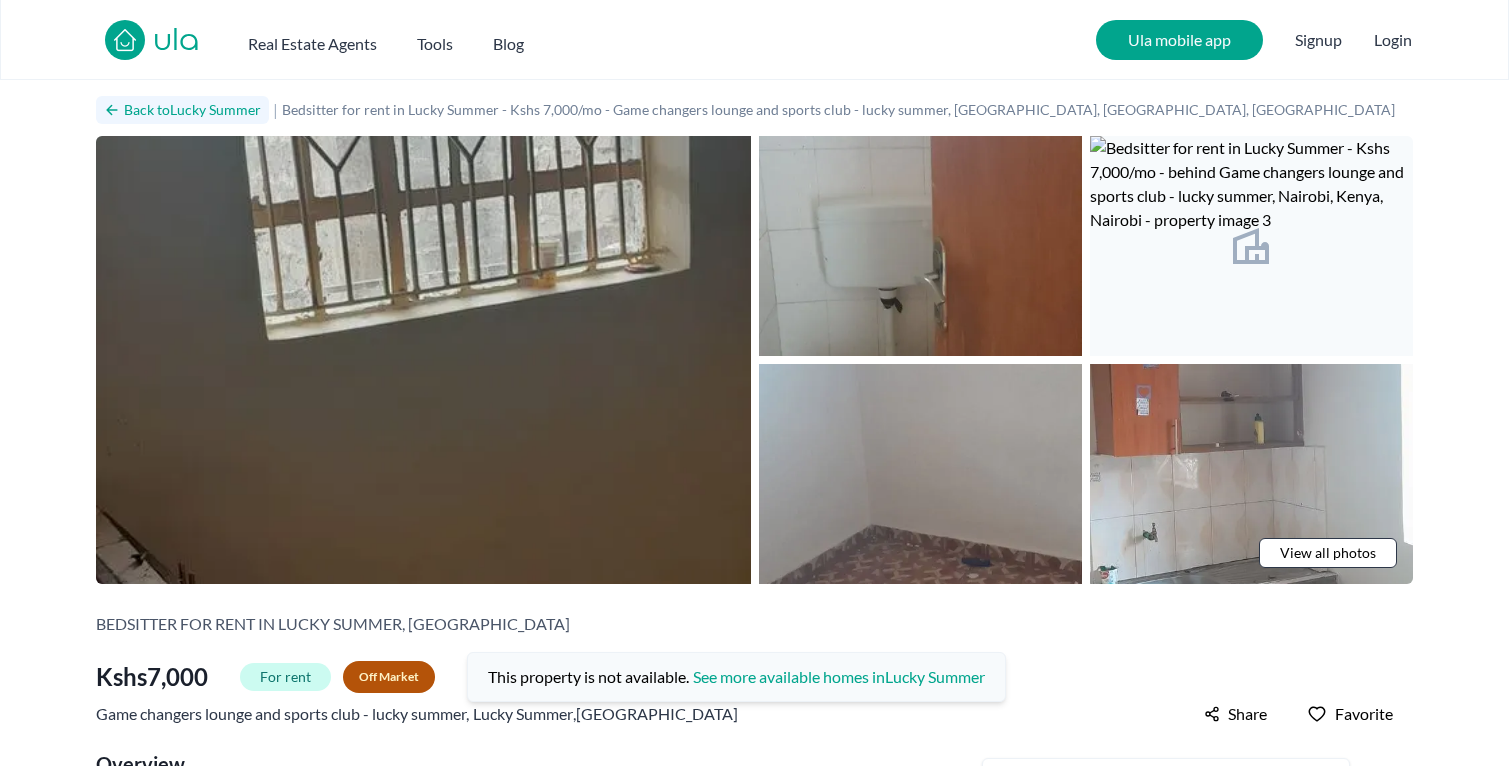click on "Back to  Lucky Summer" at bounding box center [192, 110] 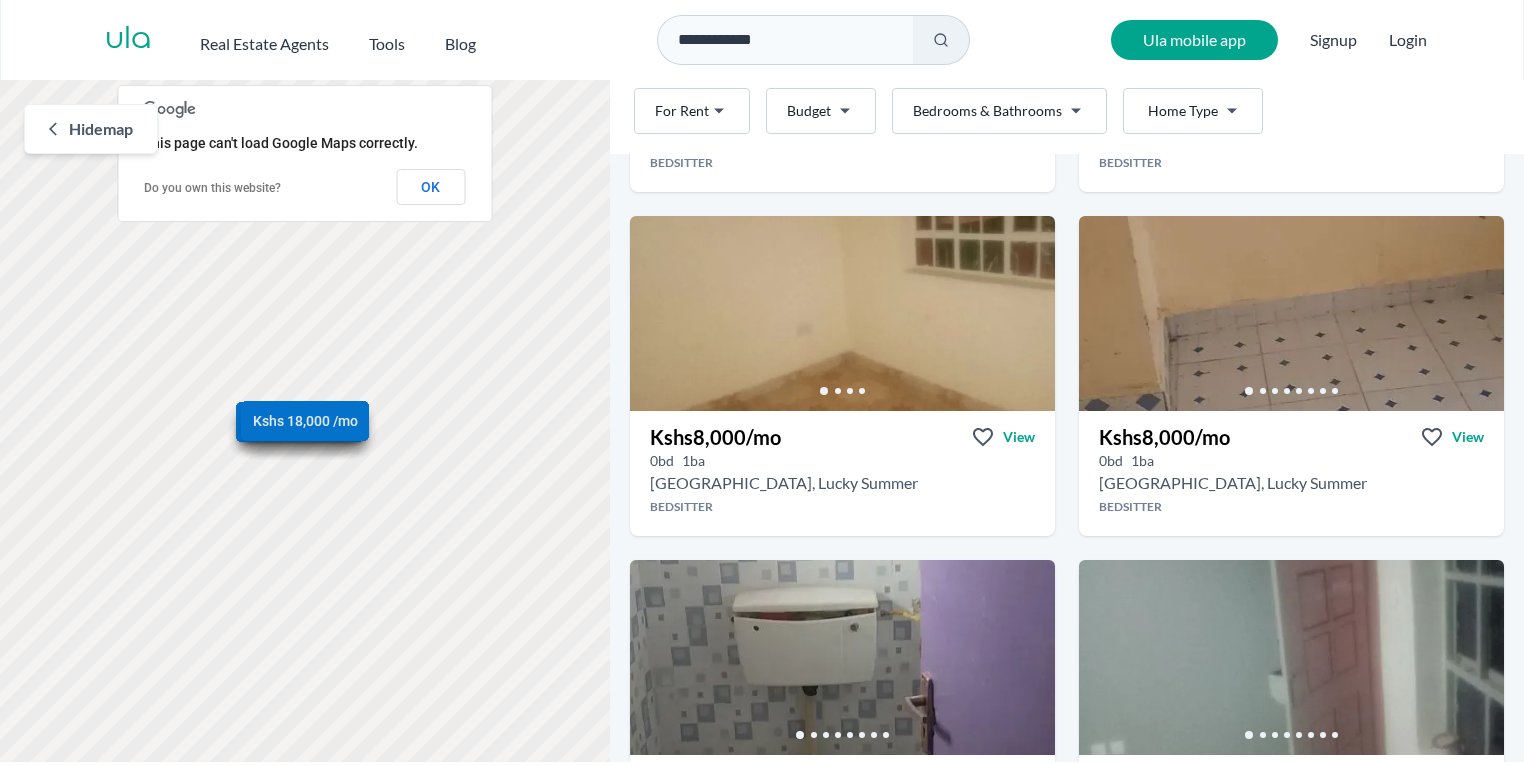 scroll, scrollTop: 400, scrollLeft: 0, axis: vertical 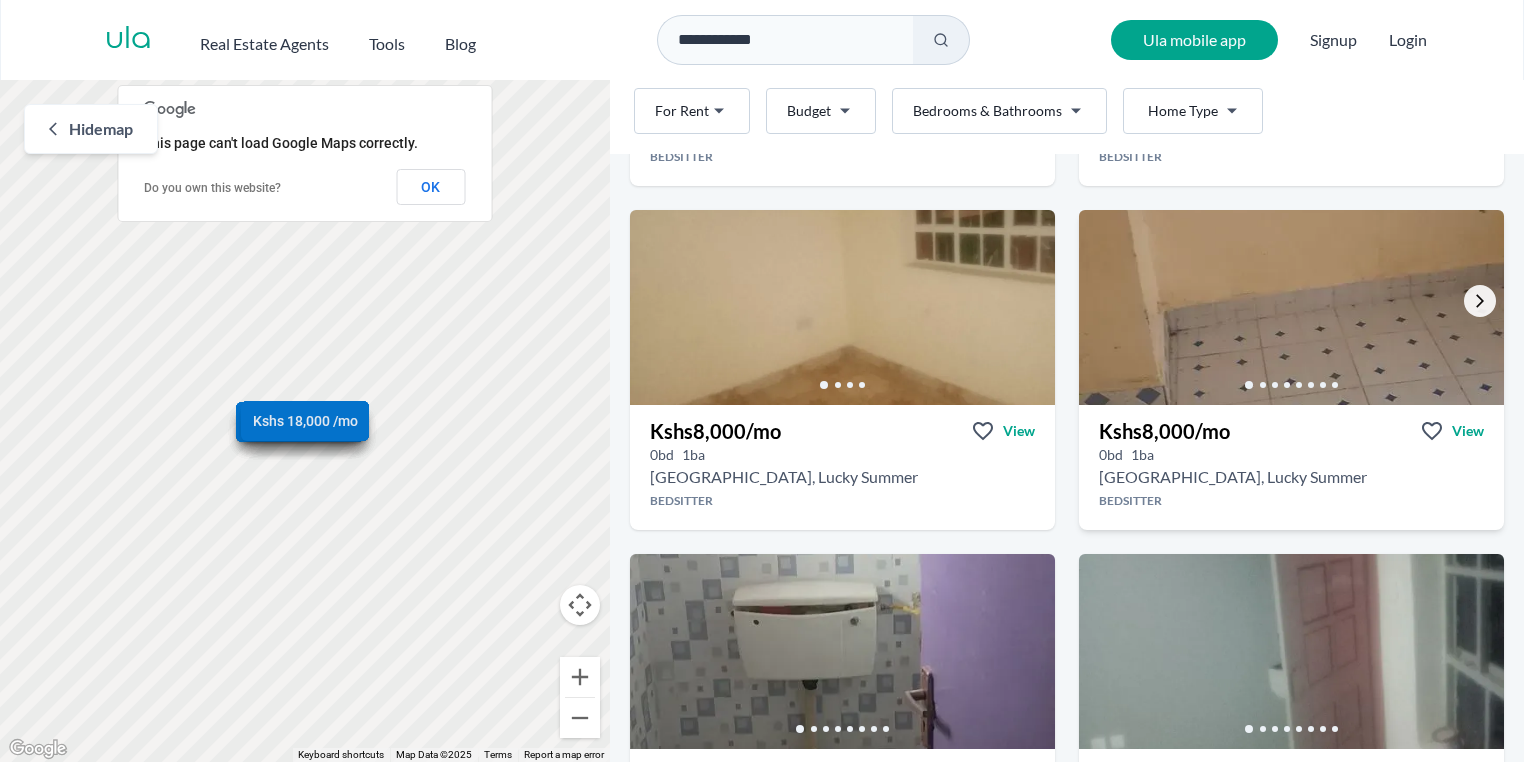 click 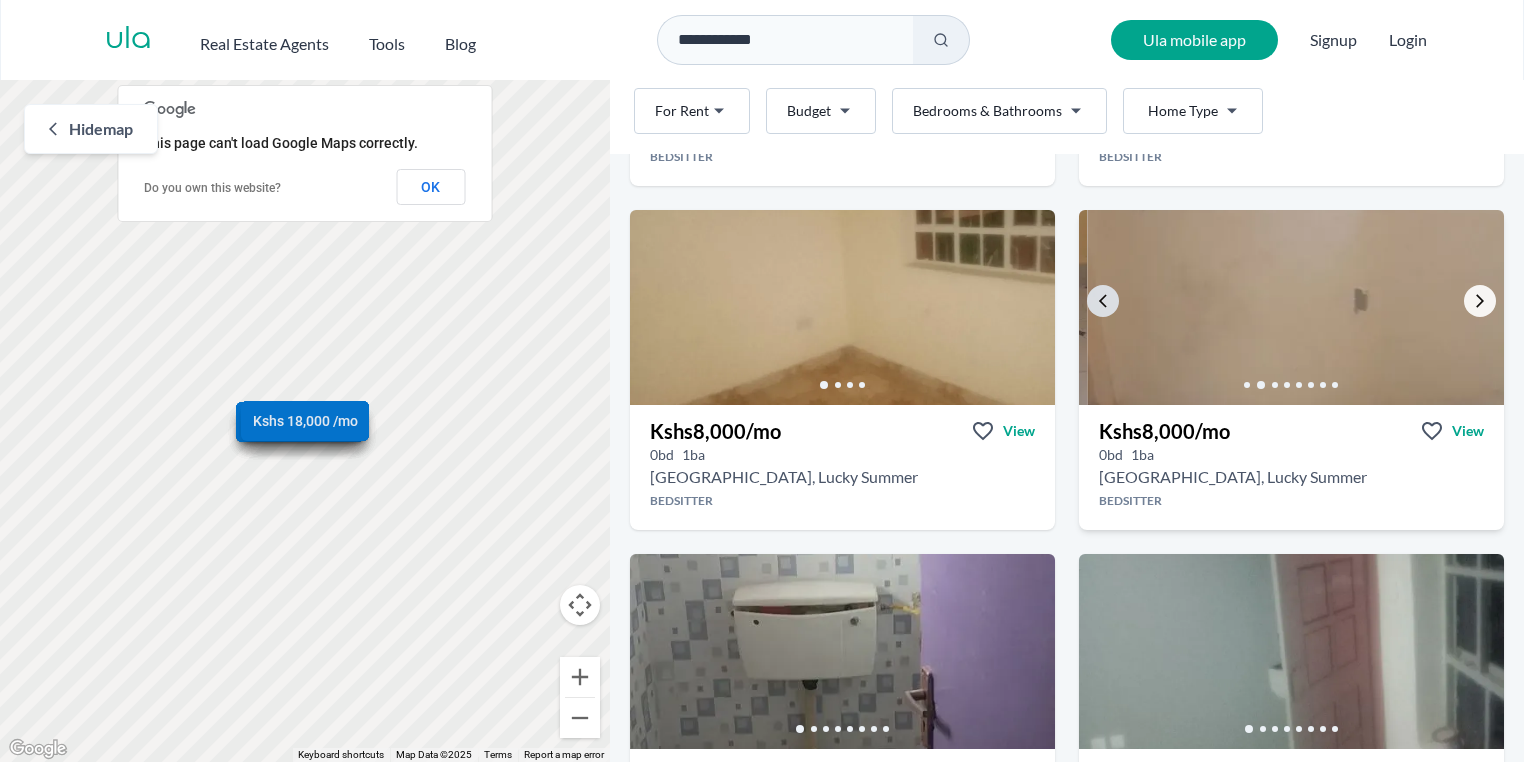 click 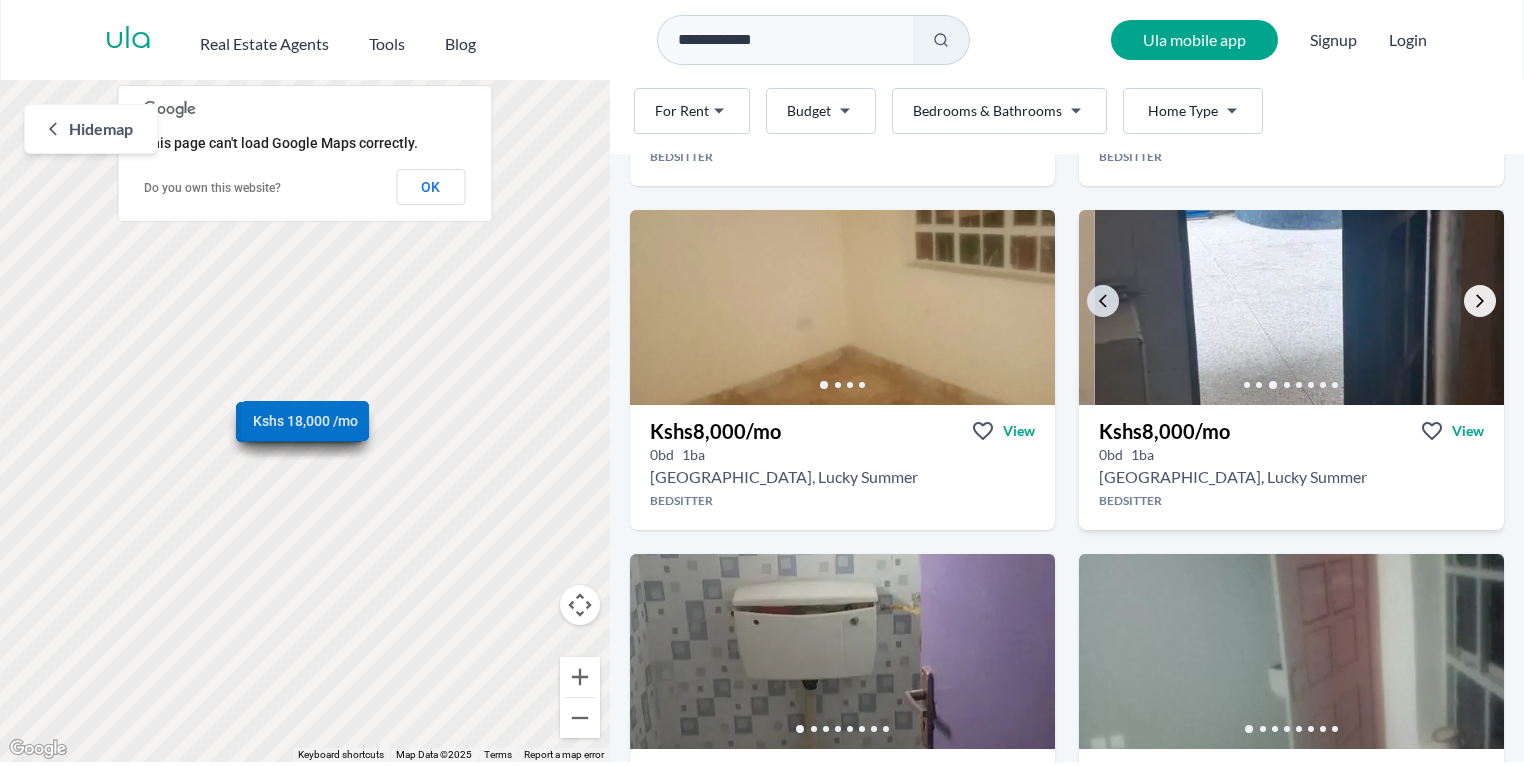 click 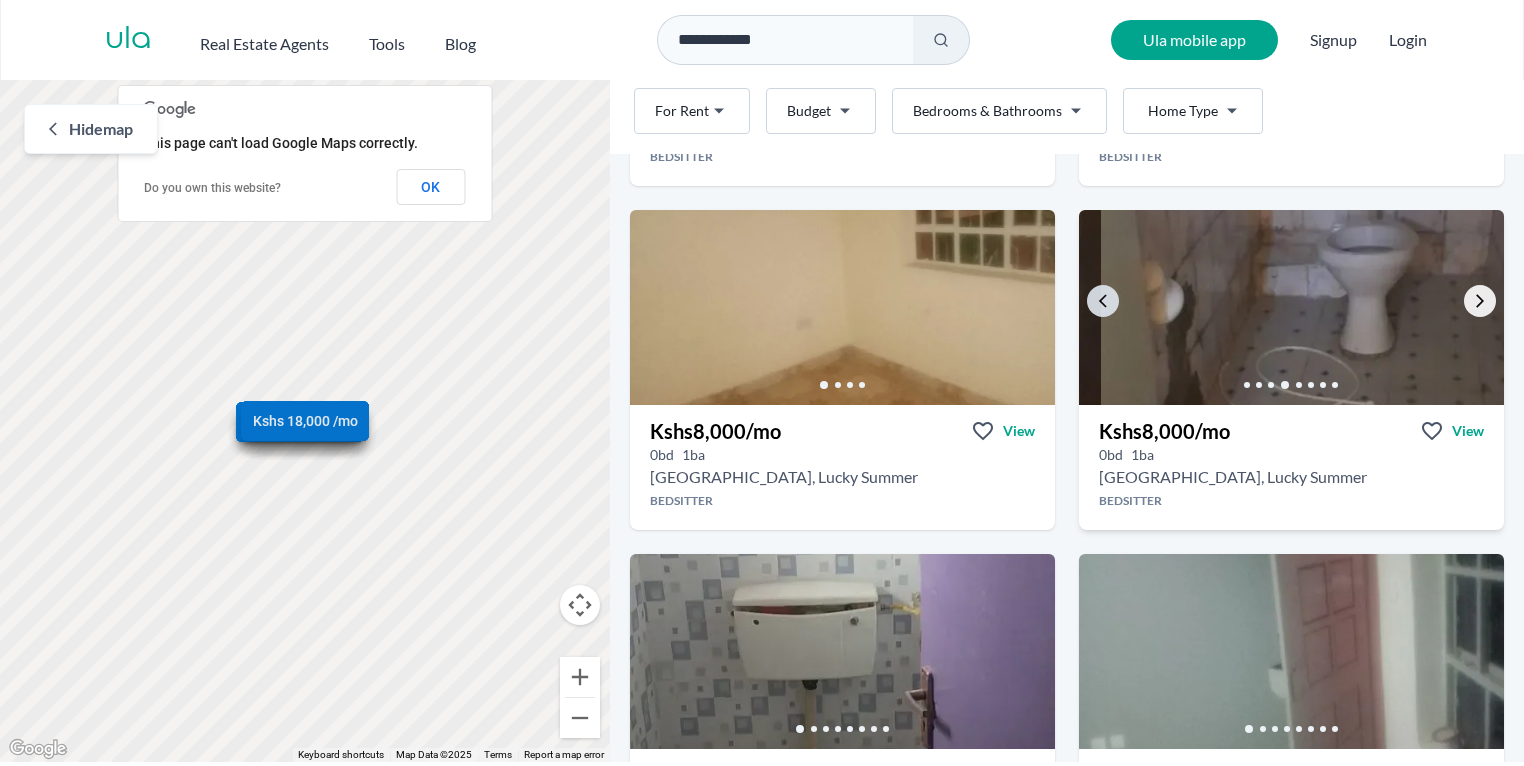 click 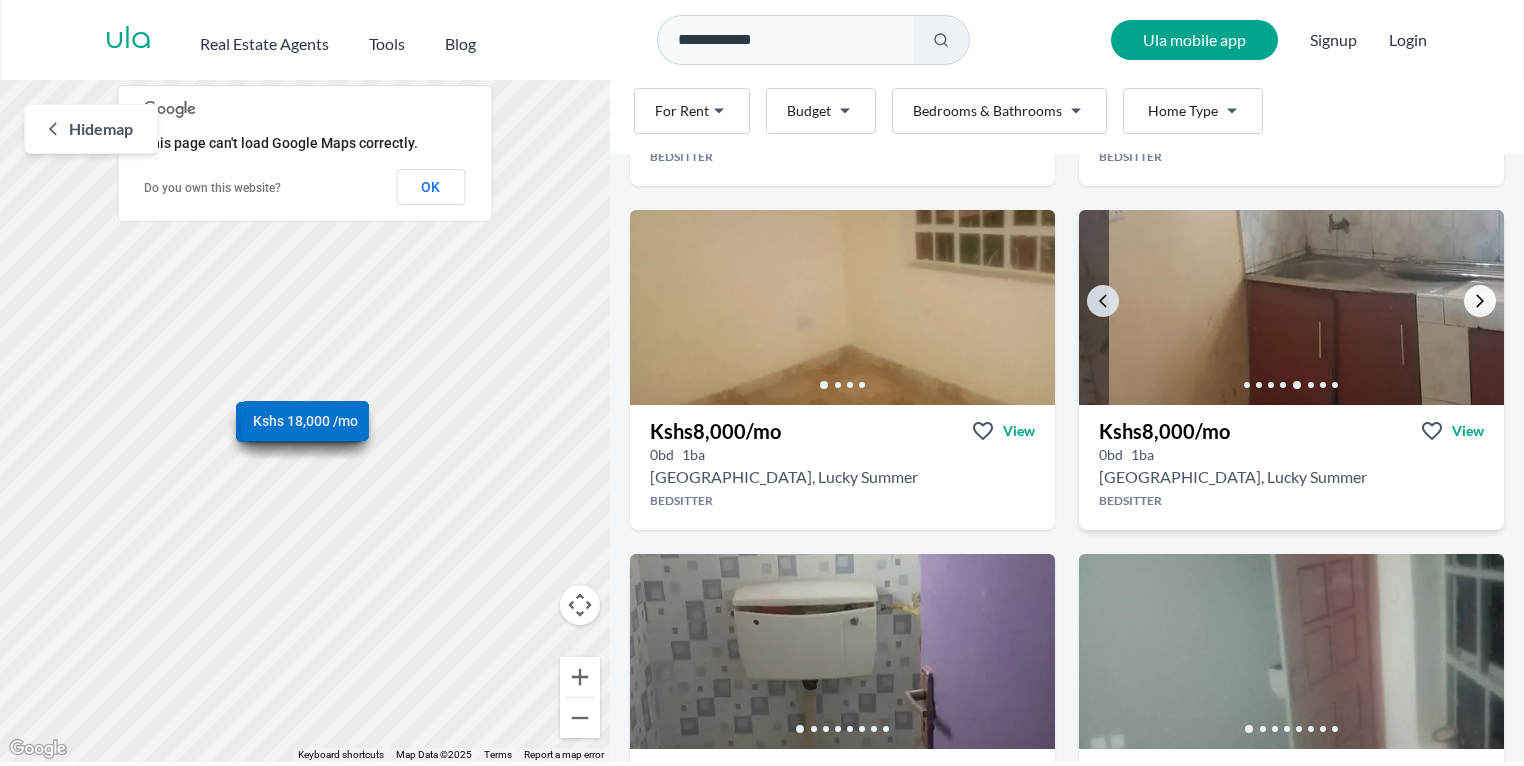 click 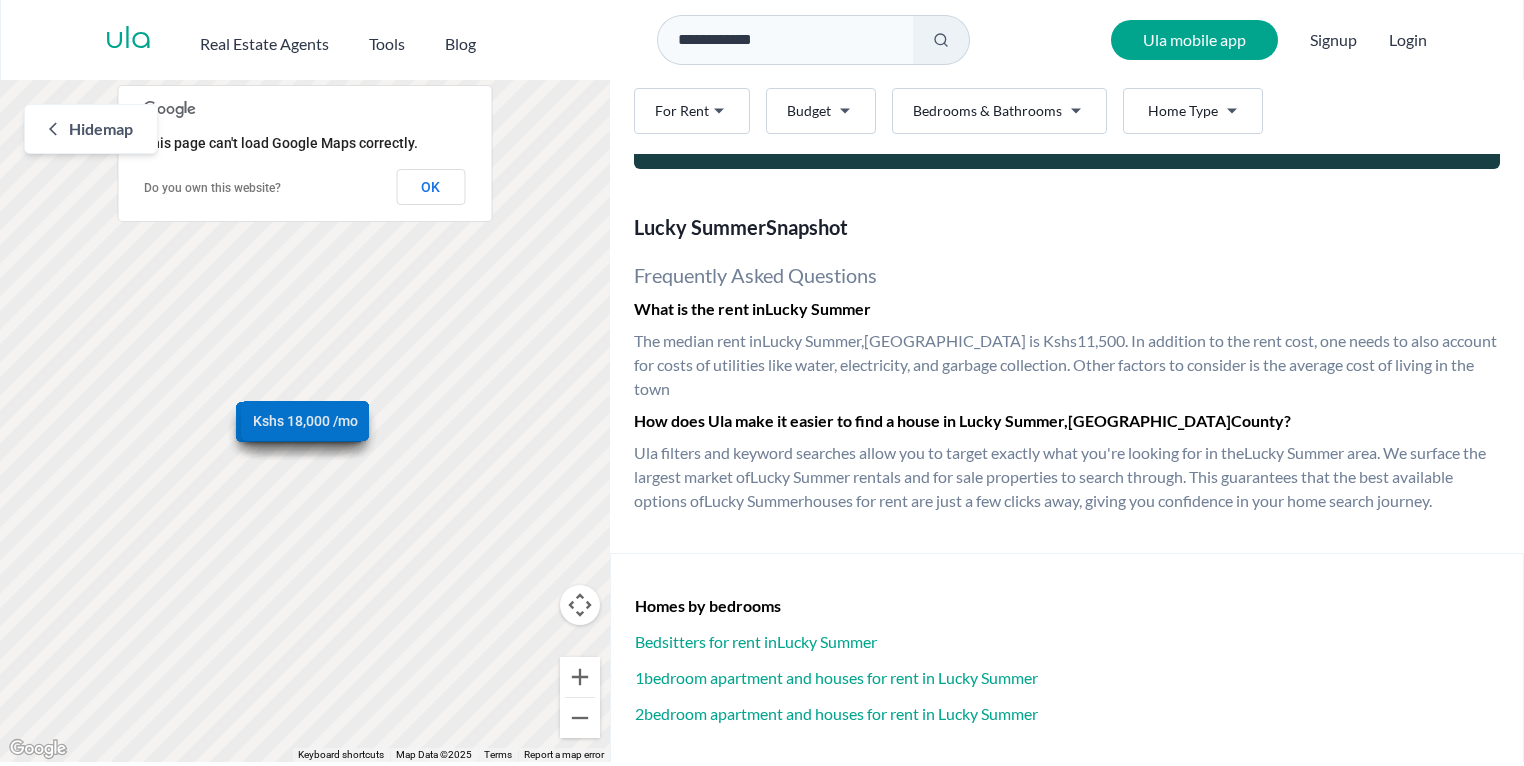 scroll, scrollTop: 3022, scrollLeft: 0, axis: vertical 